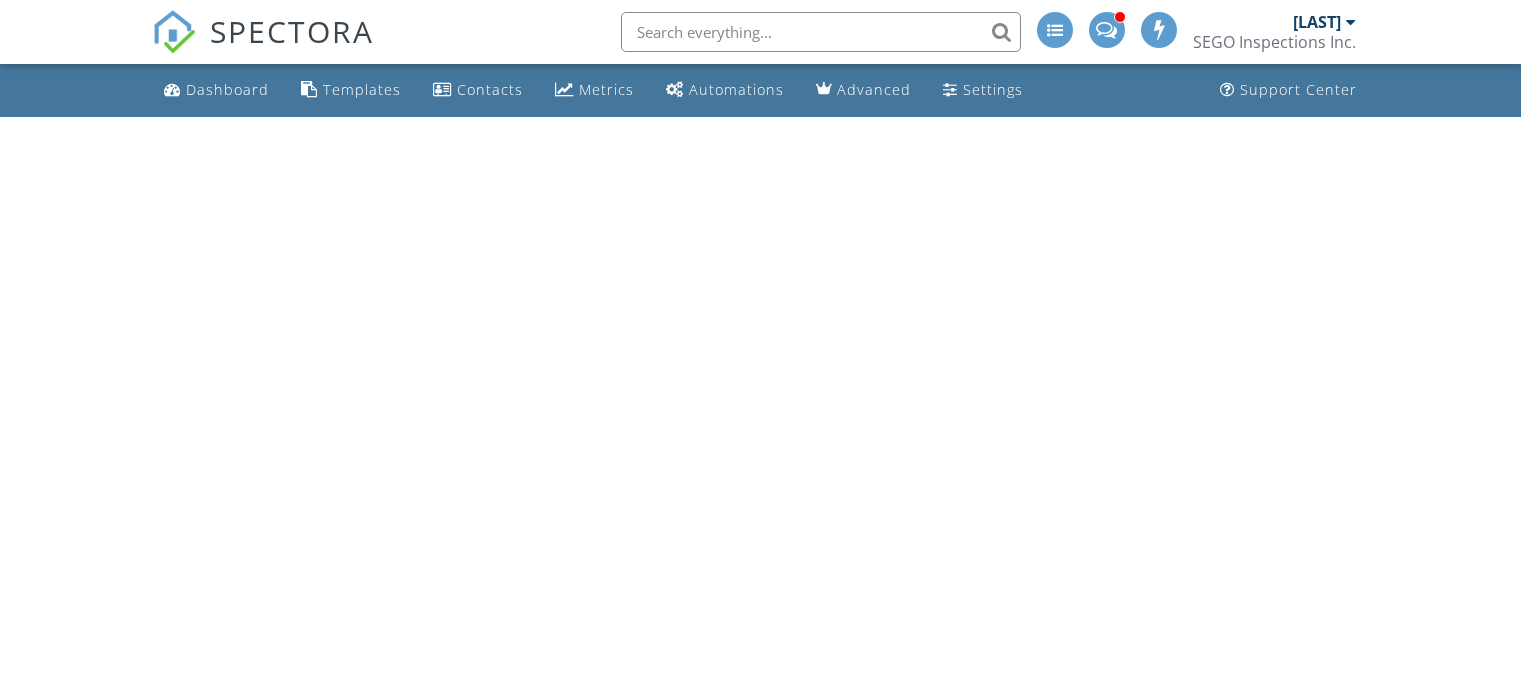 scroll, scrollTop: 0, scrollLeft: 0, axis: both 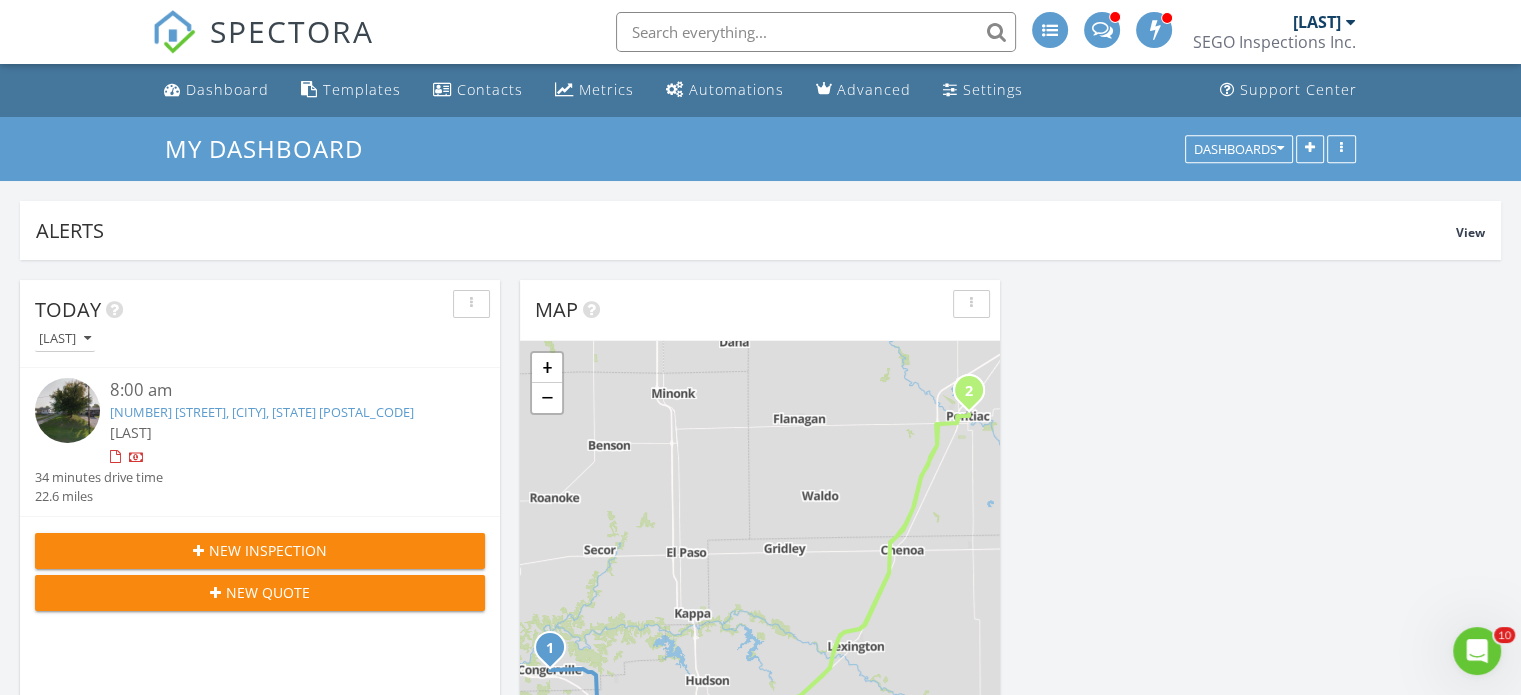 click on "[NUMBER] [STREET], [CITY], [STATE] [POSTAL_CODE]" at bounding box center (262, 412) 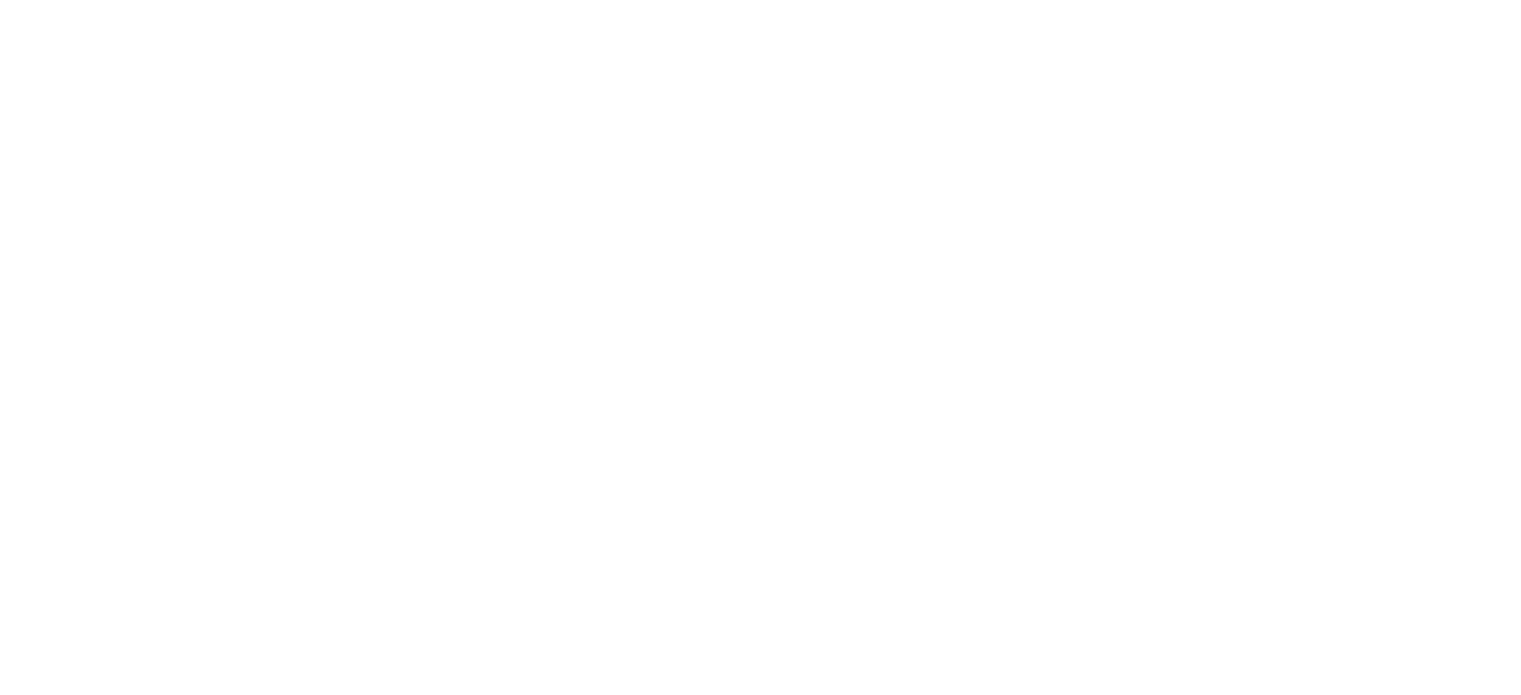 scroll, scrollTop: 0, scrollLeft: 0, axis: both 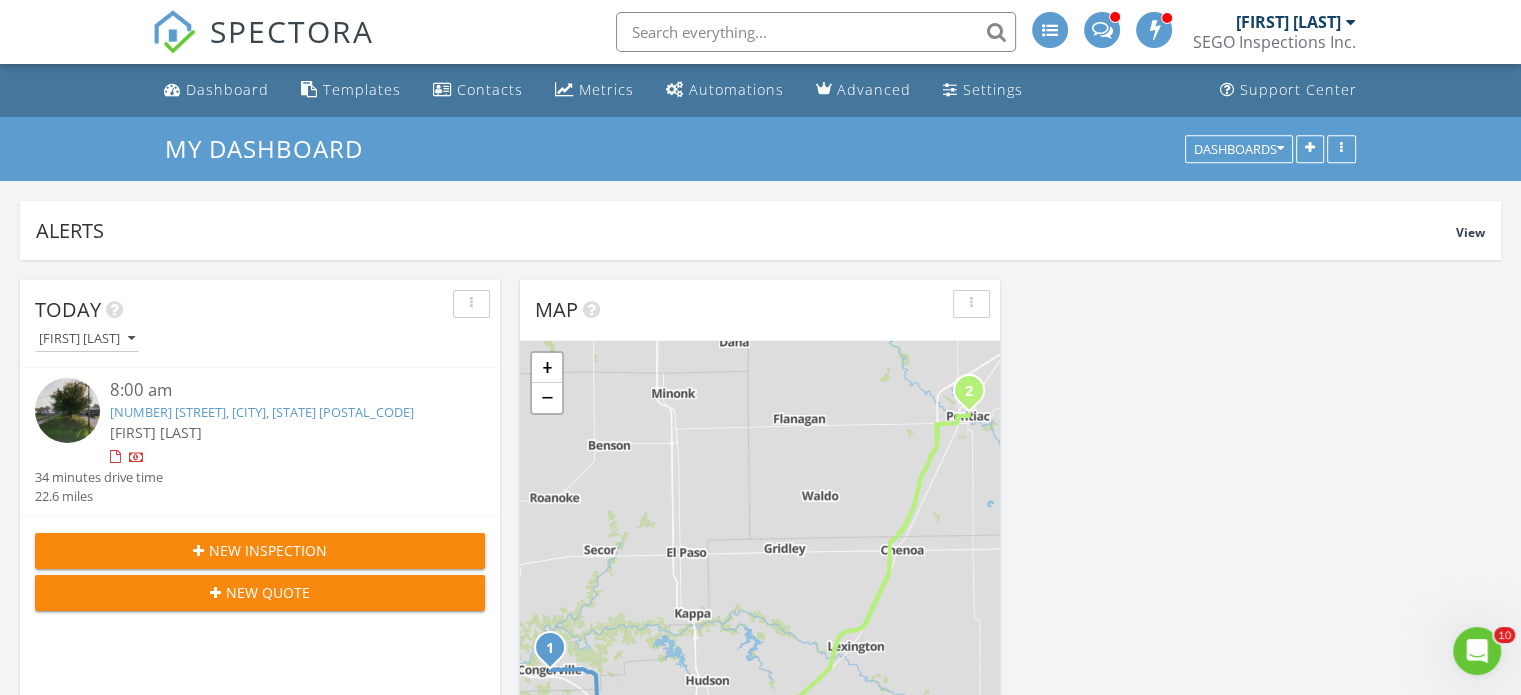 click on "[NUMBER] [STREET], [CITY], [STATE] [POSTAL_CODE]" at bounding box center [262, 412] 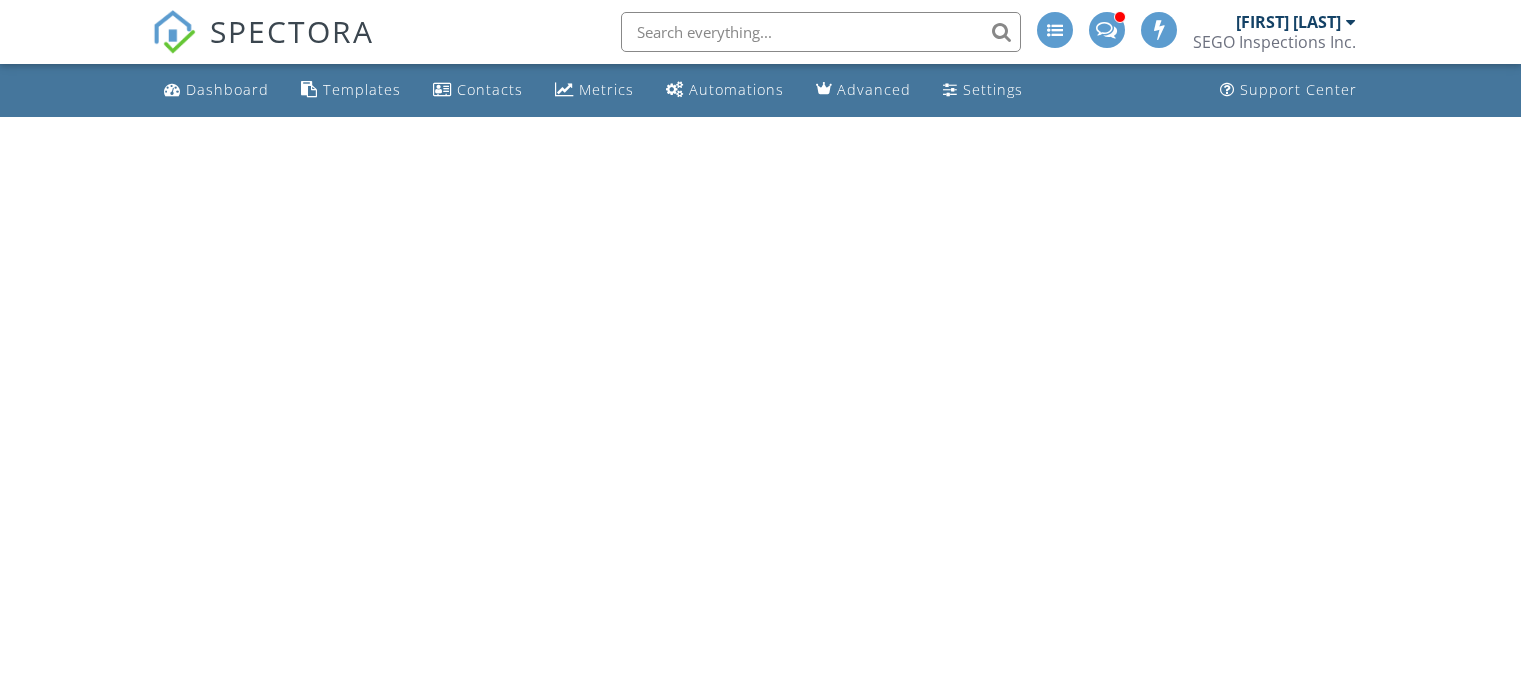 scroll, scrollTop: 0, scrollLeft: 0, axis: both 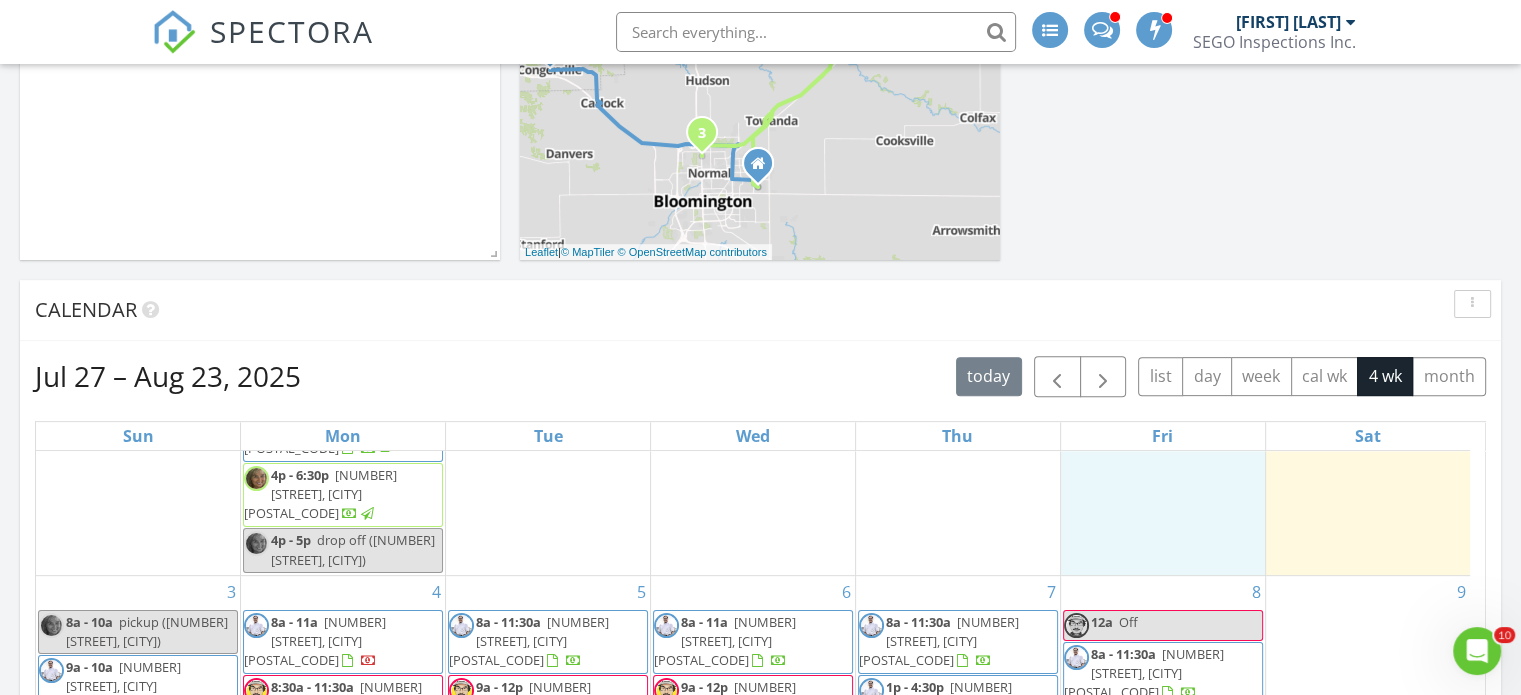click on "1
12a
Off
8a - 11:30a
915 N Main St, Bloomington 61701
8a - 10a
drop off (512 Ironwood Country Club Dr, Normal)
8:30a - 11a
1310 Bancroft Dr, Bloomington 61704
8:30a - 10:30a
drop off (1310 Bancroft Dr, Bloomington)
9a - 11a
pick up (1015 Wartburg Dr, Bloomington)" at bounding box center [1163, 244] 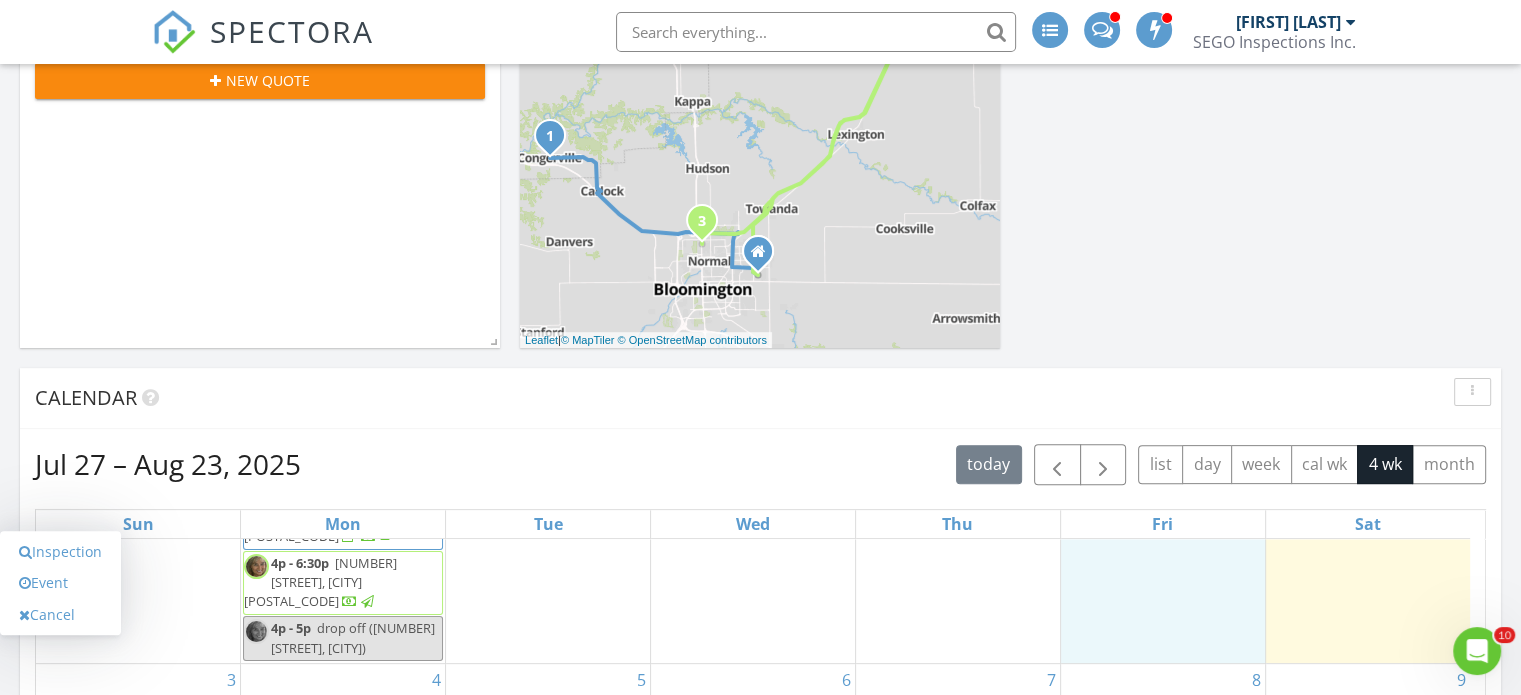 scroll, scrollTop: 500, scrollLeft: 0, axis: vertical 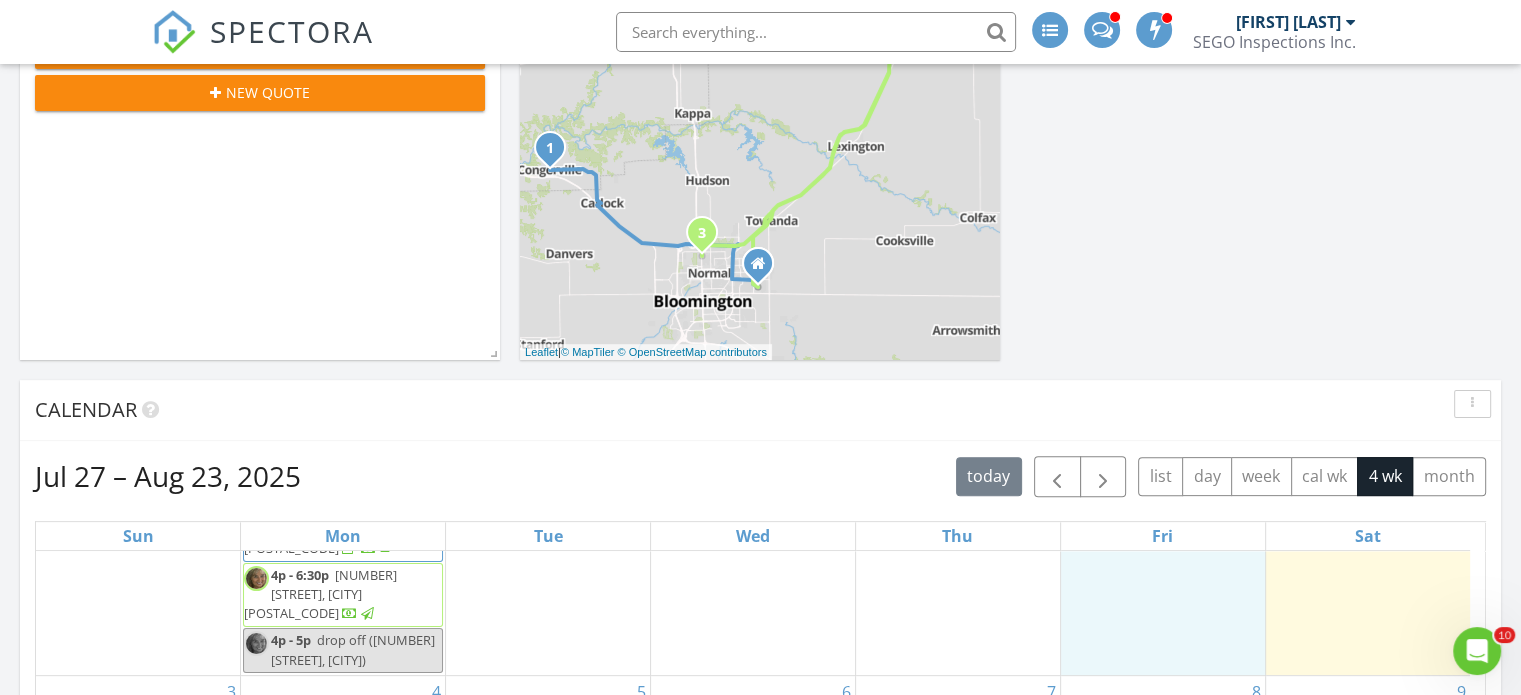 click on "Today
Mark Segobiano
8:00 am
106 Detweiler Ave, Congerville, IL 61729
Mark Segobiano
34 minutes drive time   22.6 miles       New Inspection     New Quote         Map               1 2 3 1 + − Airport Road, I 55, North Main Street, West Reynolds Street, I 55 113.4 km, 1 h 28 min Head west on Kirkwood Road 80 m Continue onto Moss Creek Road 200 m Turn left onto Old Jamestown Road 400 m Turn right onto Airport Road 5.5 km Turn right onto Old Route 66 3 km Turn left onto North Jefferson Street (CR 29) 200 m Continue onto North 1900 East Road (CR 29) 200 m Take the ramp on the right 800 m Merge left onto I 55 40 km Take the ramp towards IL 116: Flanagan 500 m Turn right onto West Reynolds Street (IL 116) 2 km Turn left onto IL 116 250 m Continue onto IL 116 600 m Turn right onto West Howard Street (IL 116) 1 km Turn left onto North Mill Street 300 m Turn right onto West North Street 100 m 45 m" at bounding box center (760, 670) 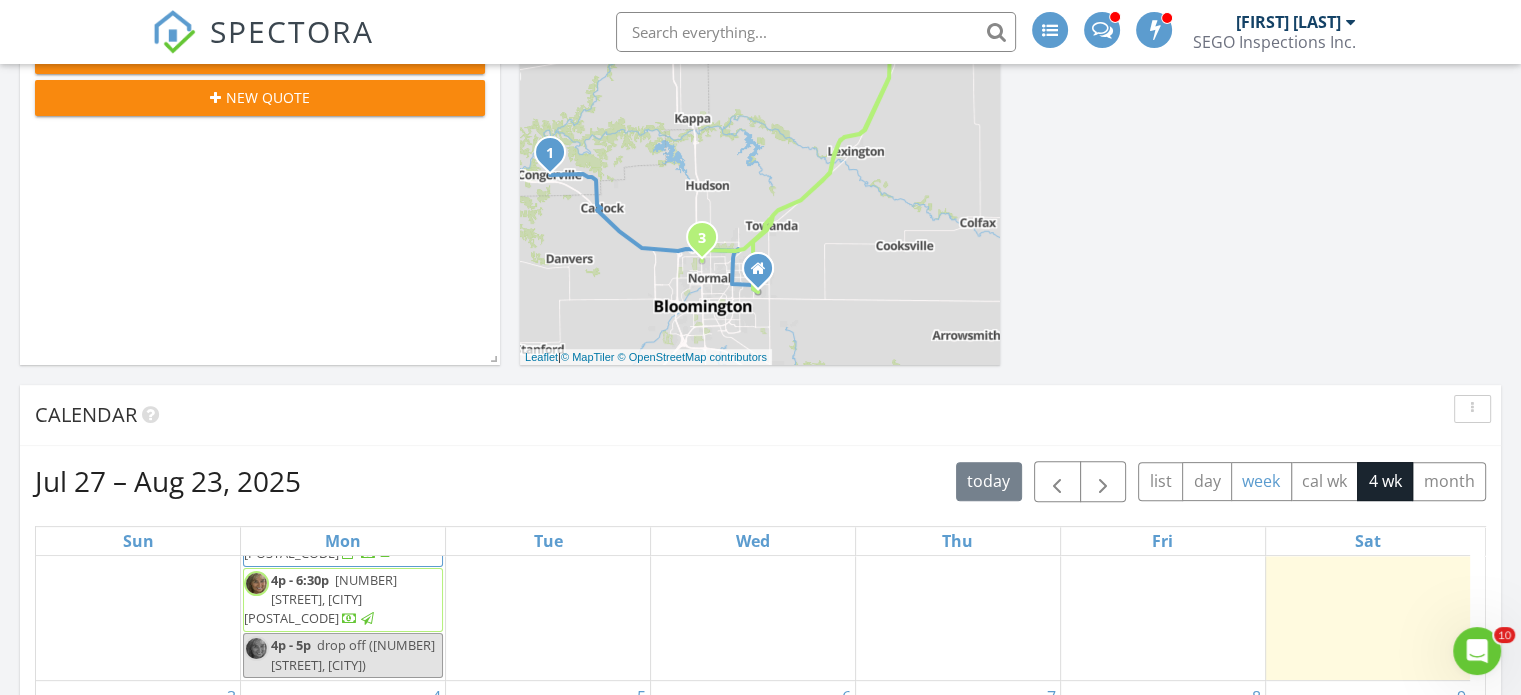 scroll, scrollTop: 500, scrollLeft: 0, axis: vertical 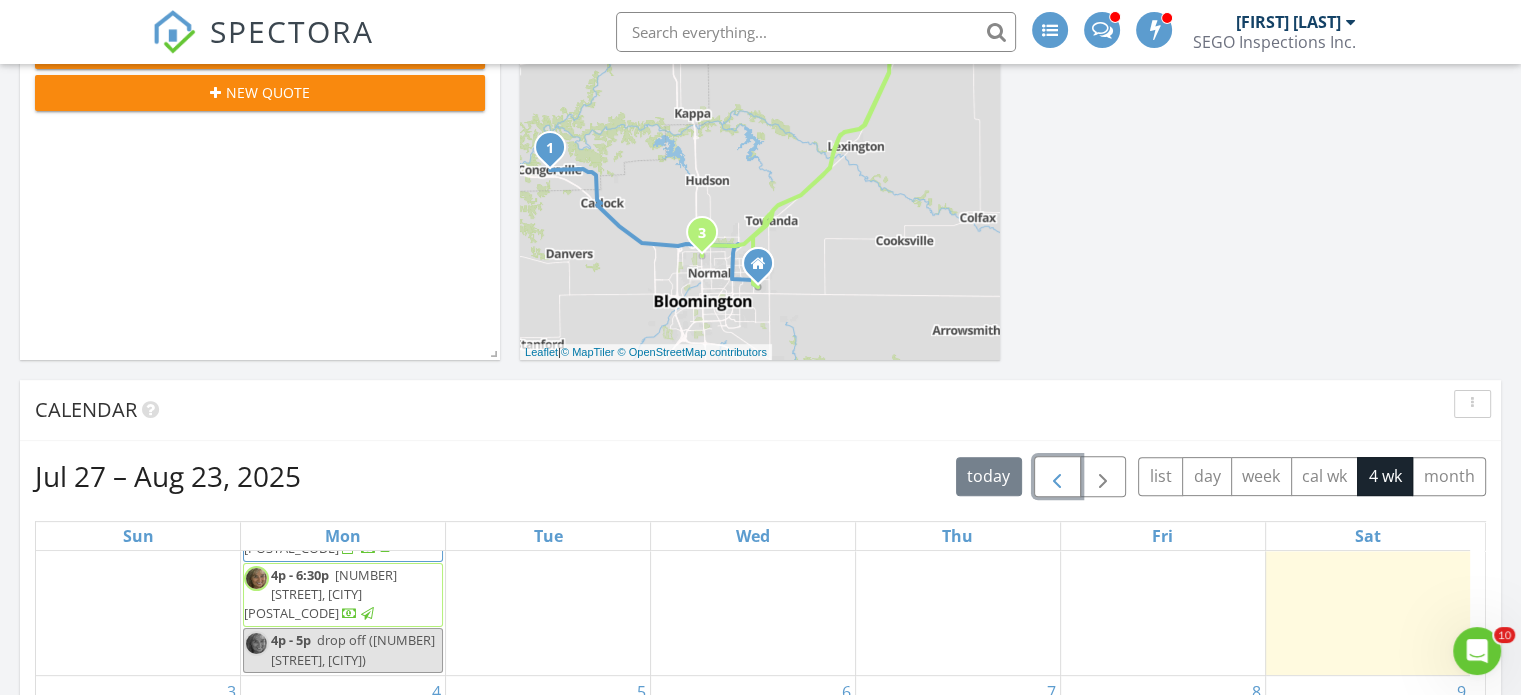 click at bounding box center (1057, 477) 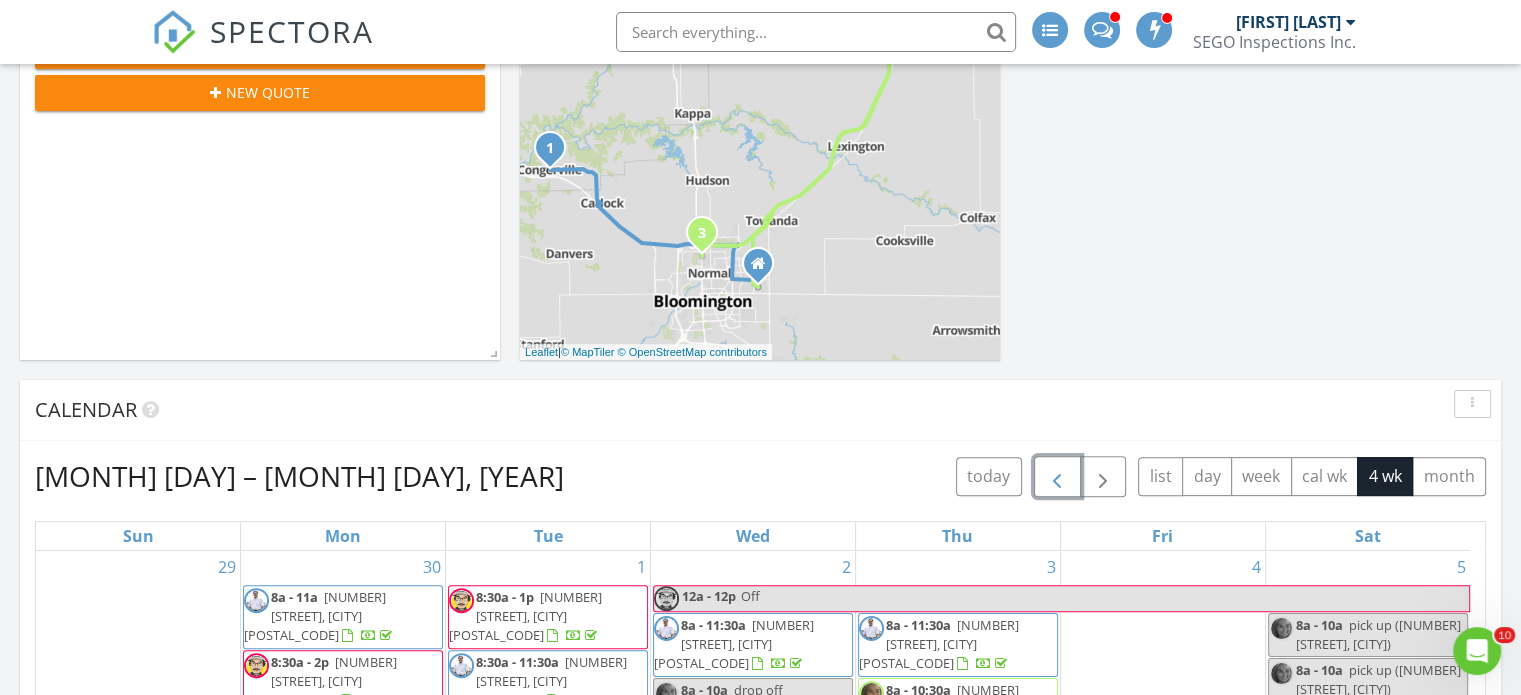 scroll, scrollTop: 200, scrollLeft: 0, axis: vertical 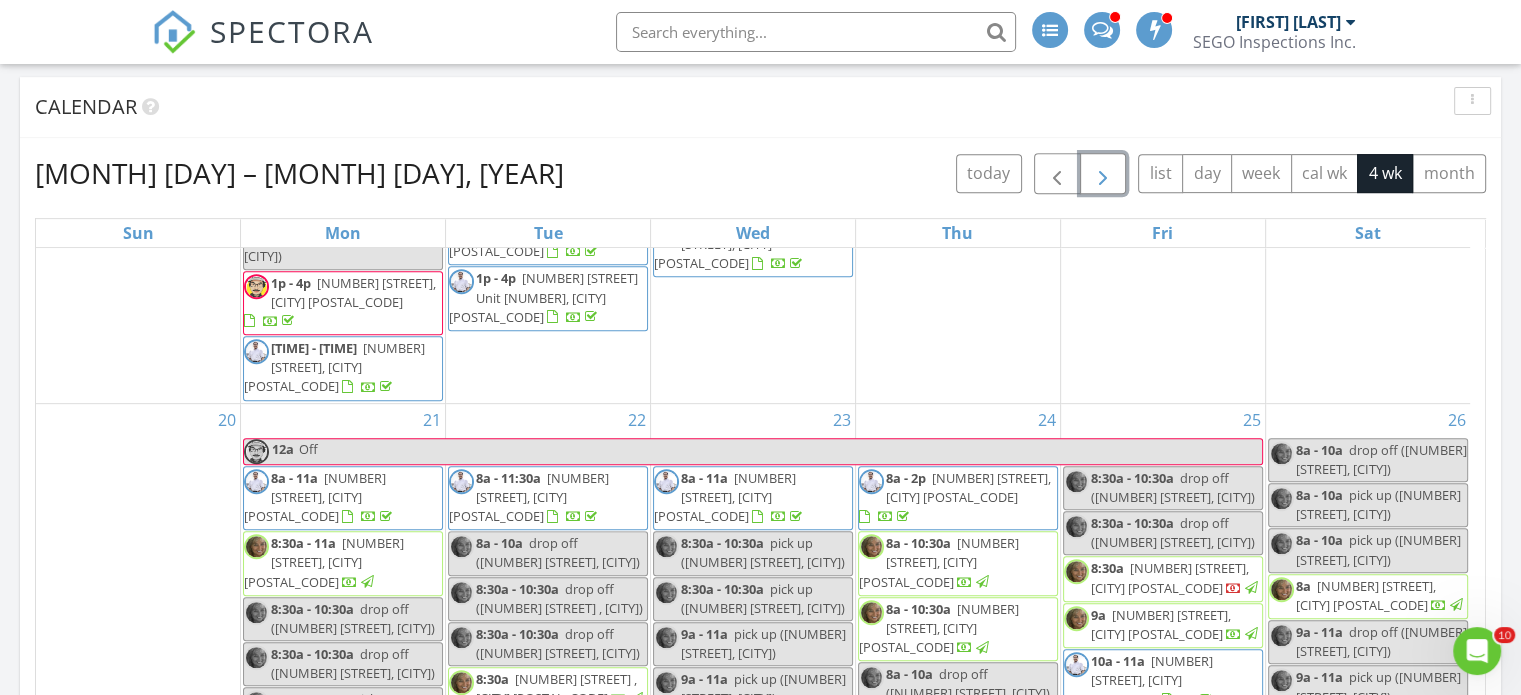 click at bounding box center [1103, 174] 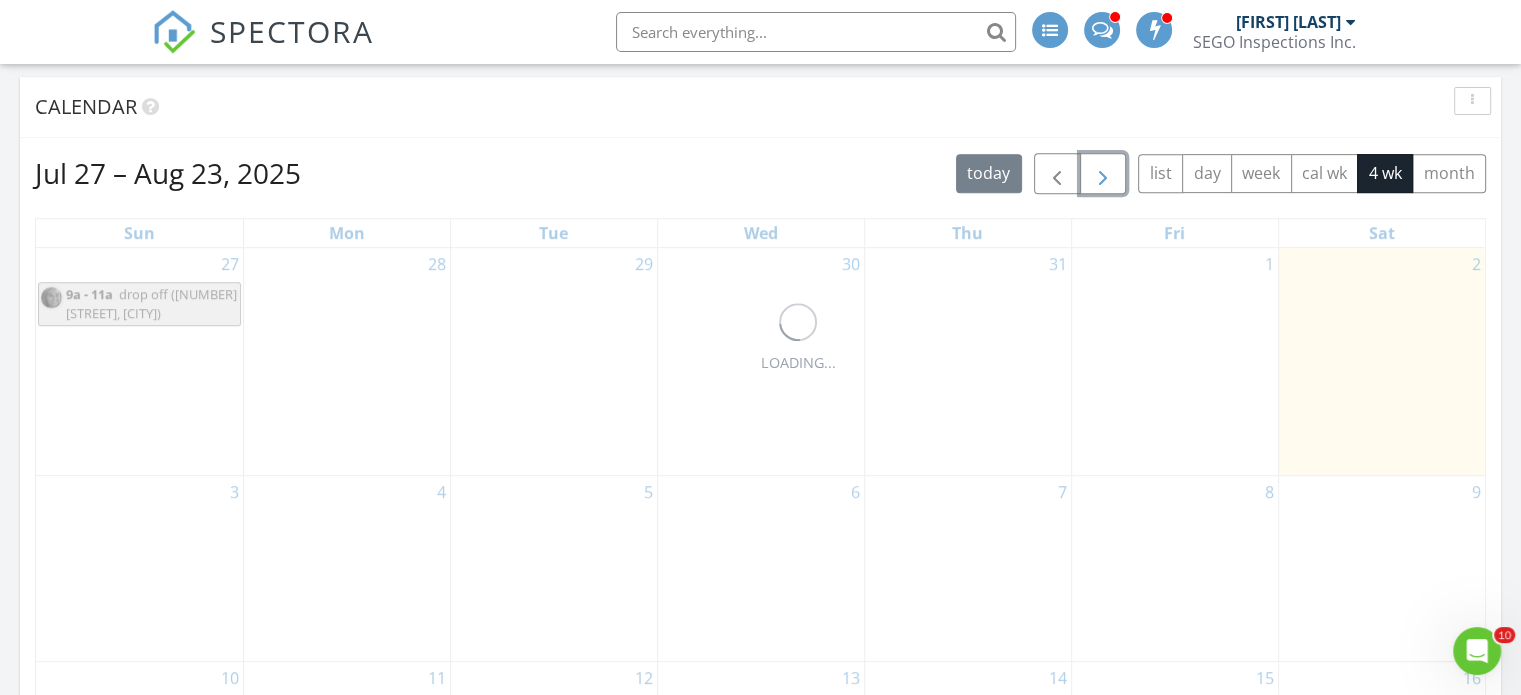 scroll, scrollTop: 0, scrollLeft: 0, axis: both 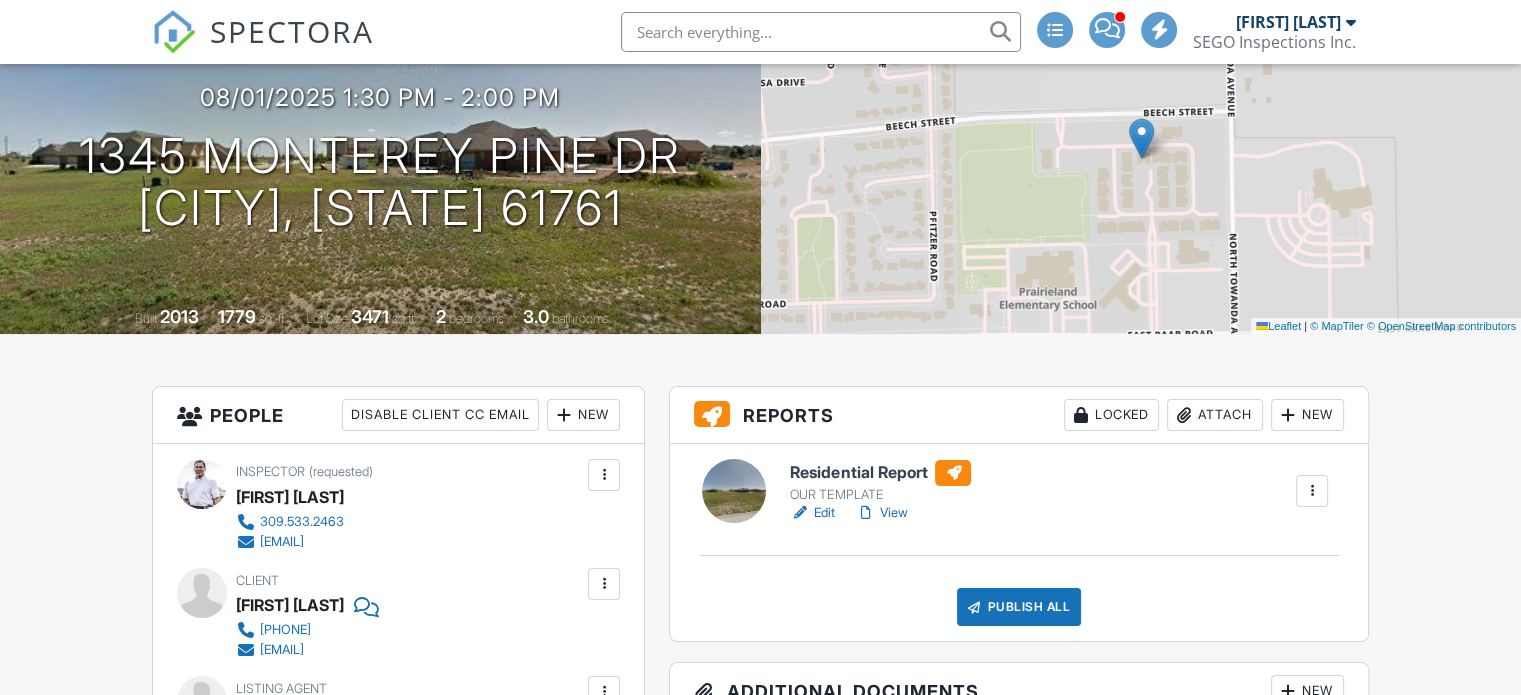 click on "Residential Report" at bounding box center [880, 473] 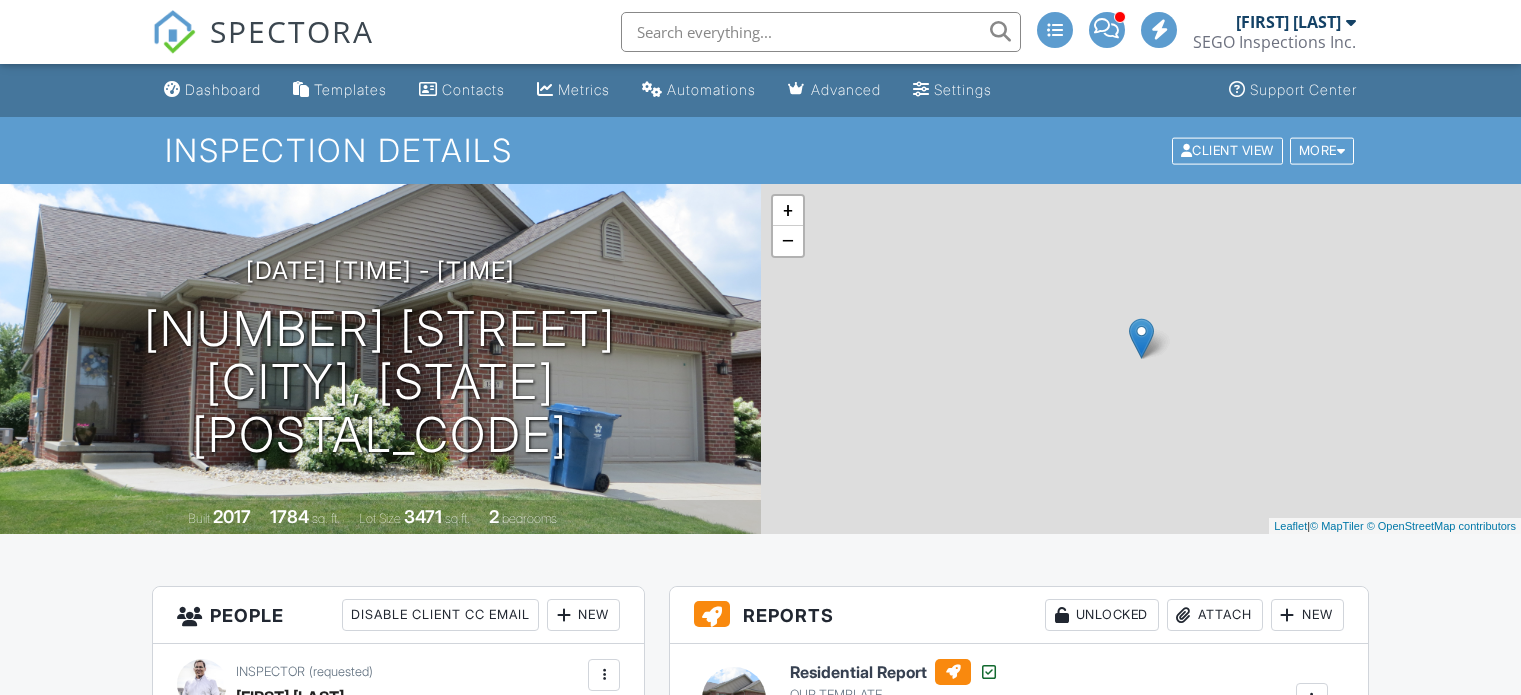 scroll, scrollTop: 0, scrollLeft: 0, axis: both 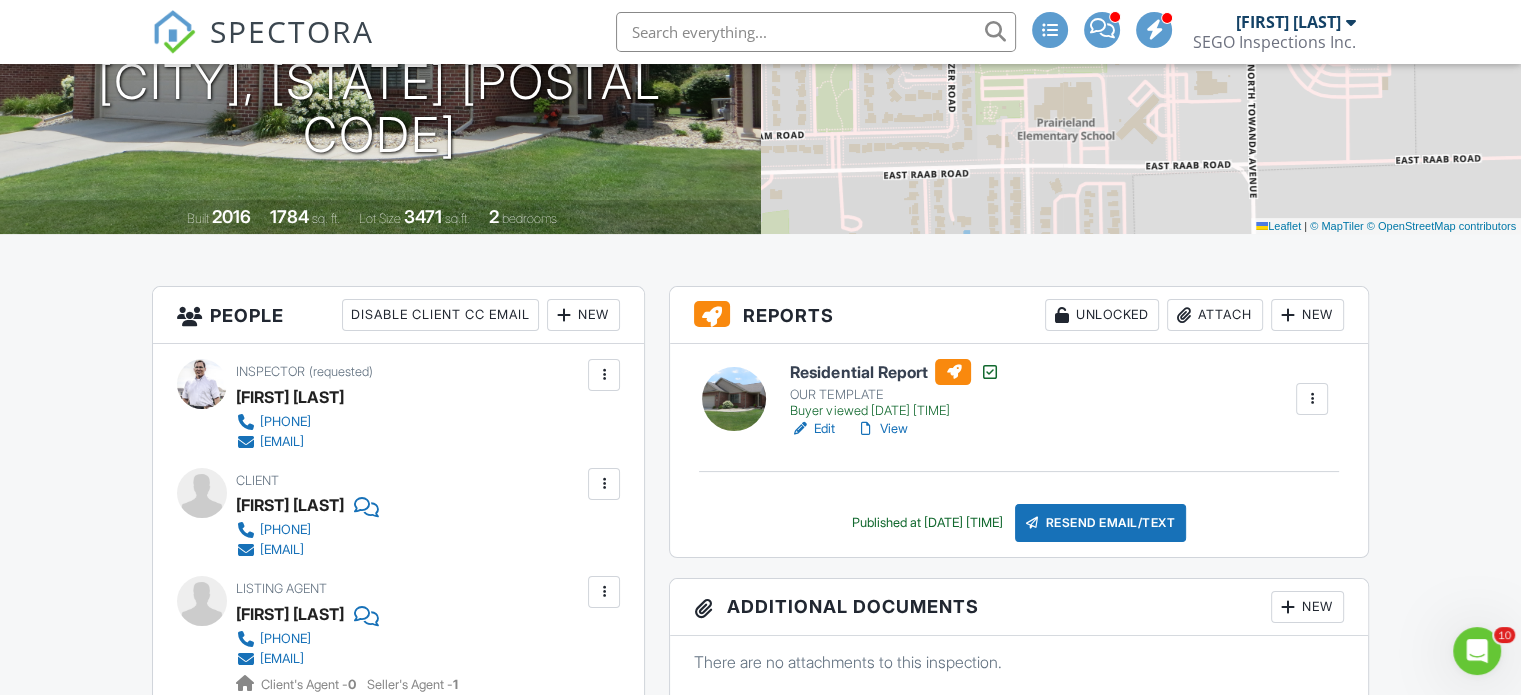 click on "Residential Report" at bounding box center (894, 372) 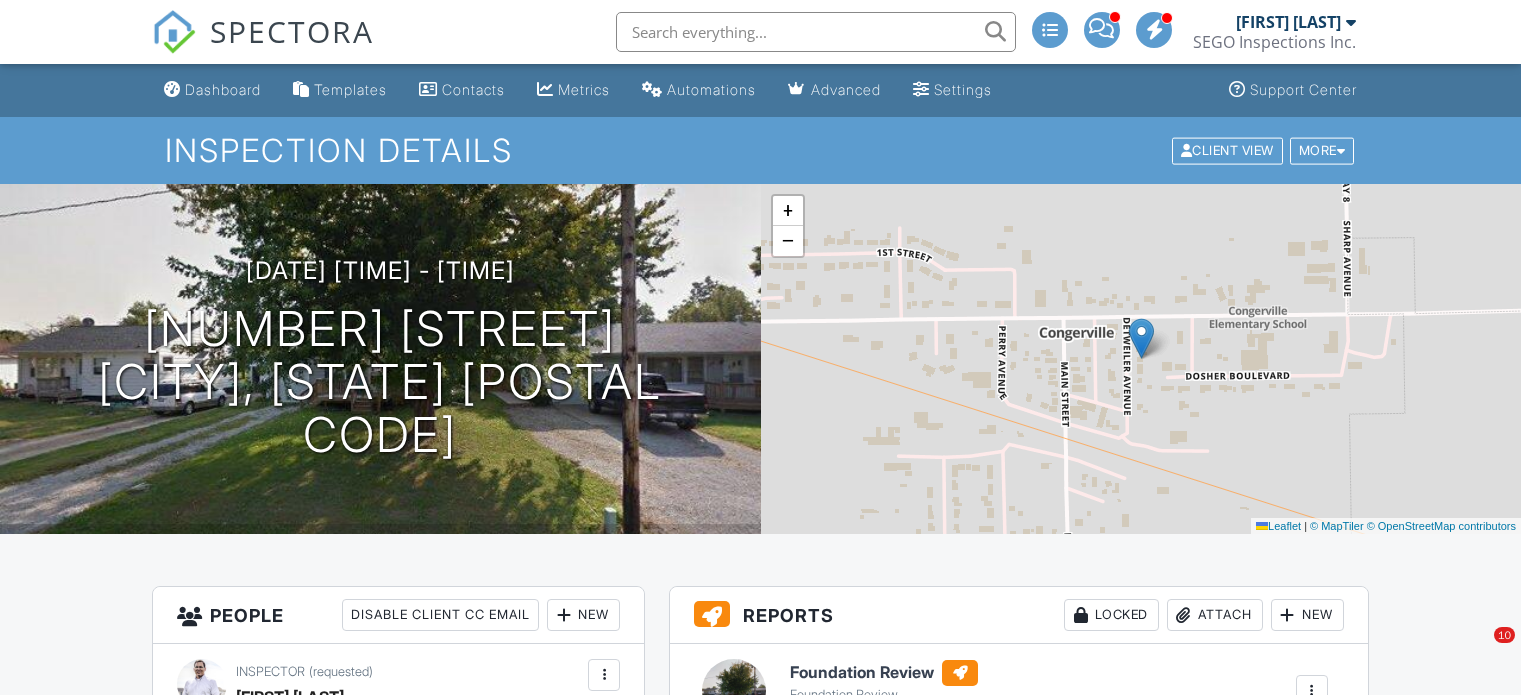 scroll, scrollTop: 0, scrollLeft: 0, axis: both 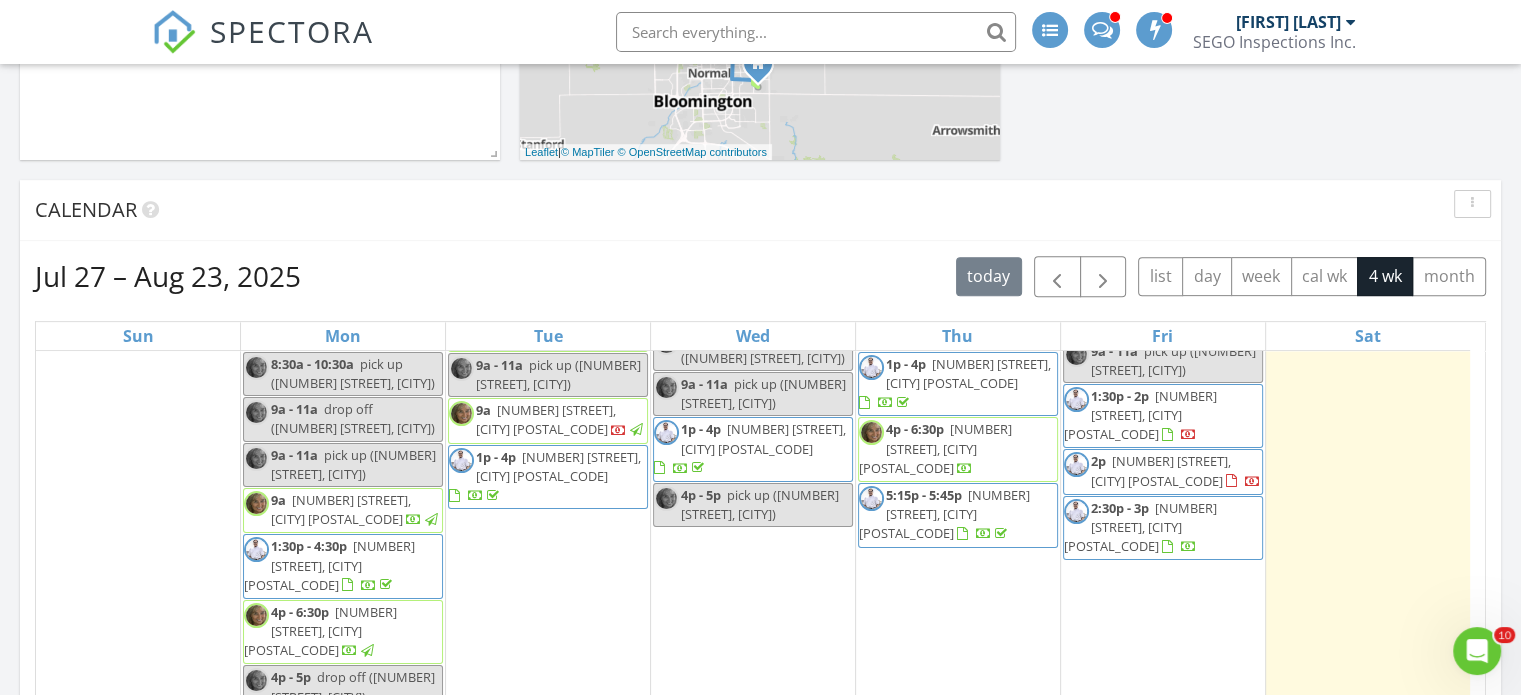 click on "1345 Monterey Pine Dr, Normal 61761" at bounding box center (1140, 415) 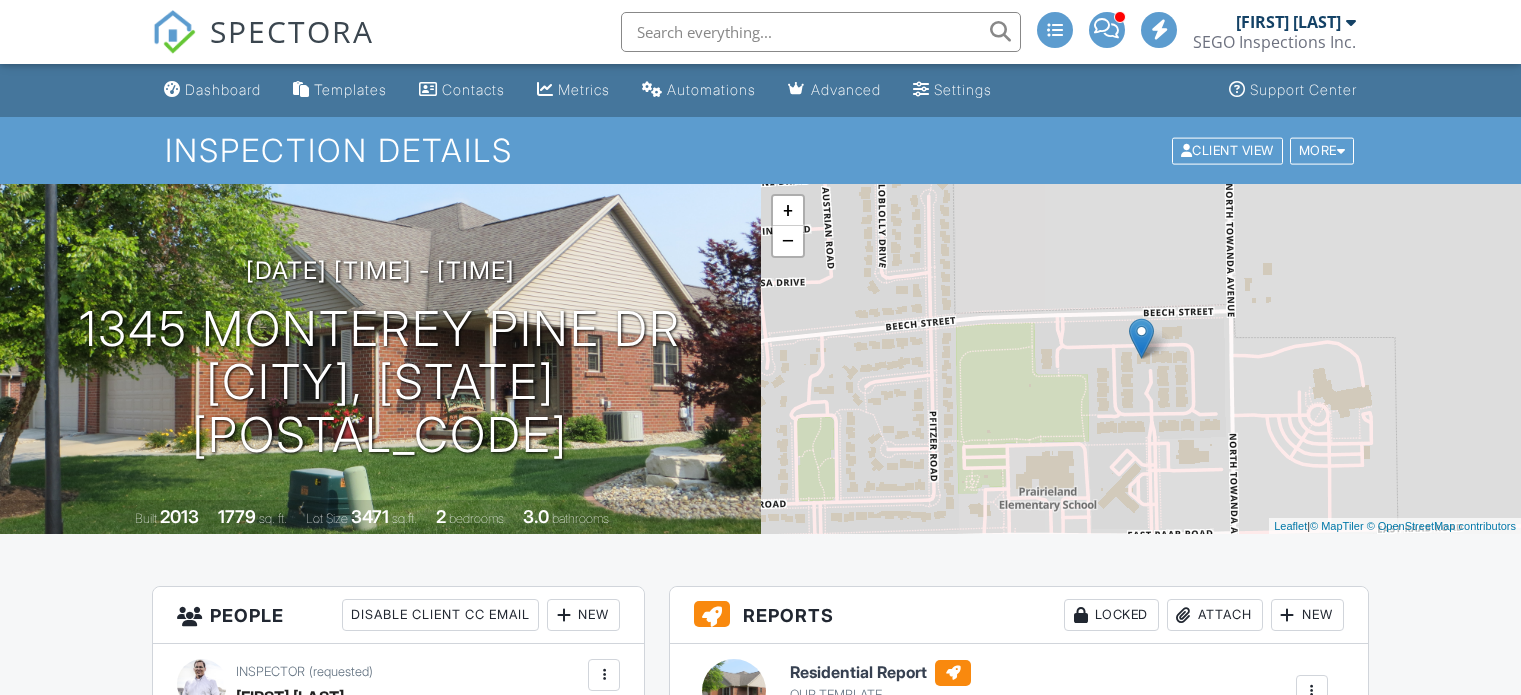 click on "Residential Report" at bounding box center [880, 673] 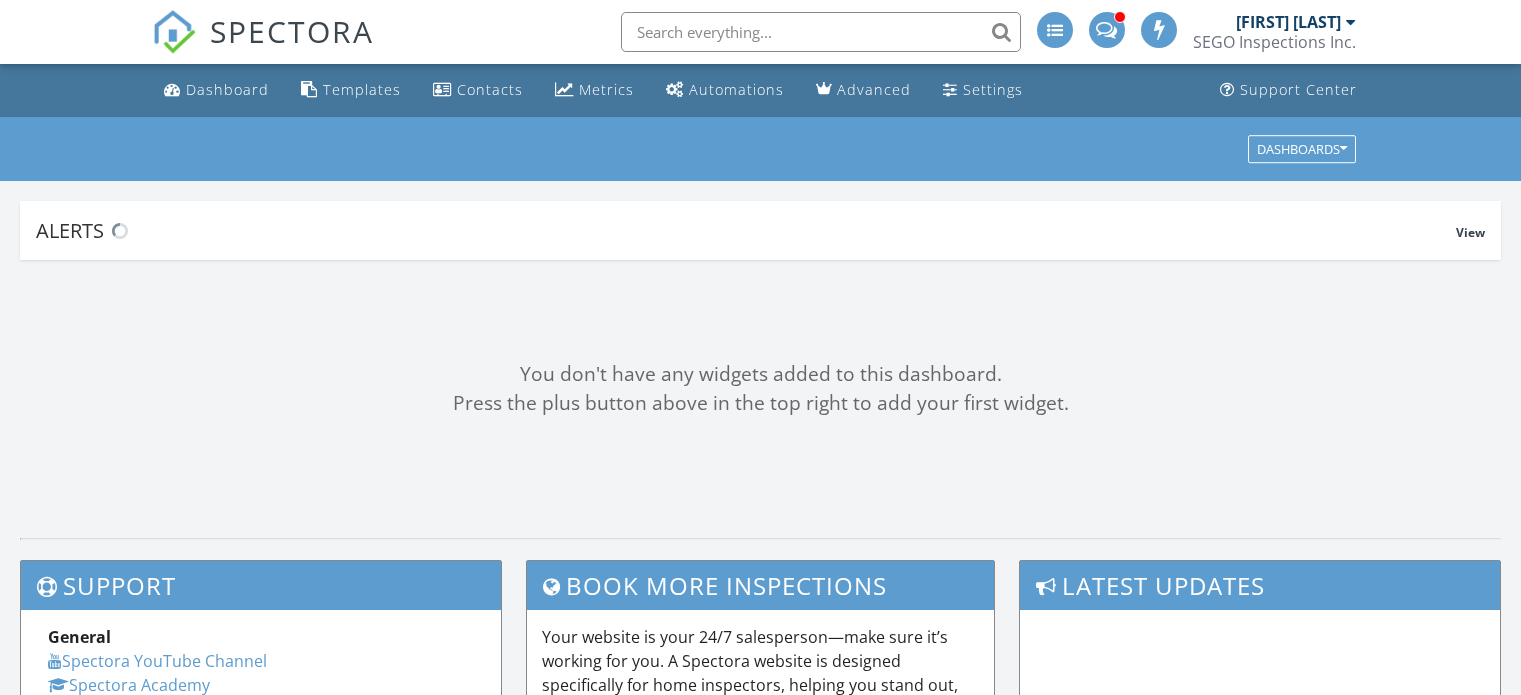 scroll, scrollTop: 0, scrollLeft: 0, axis: both 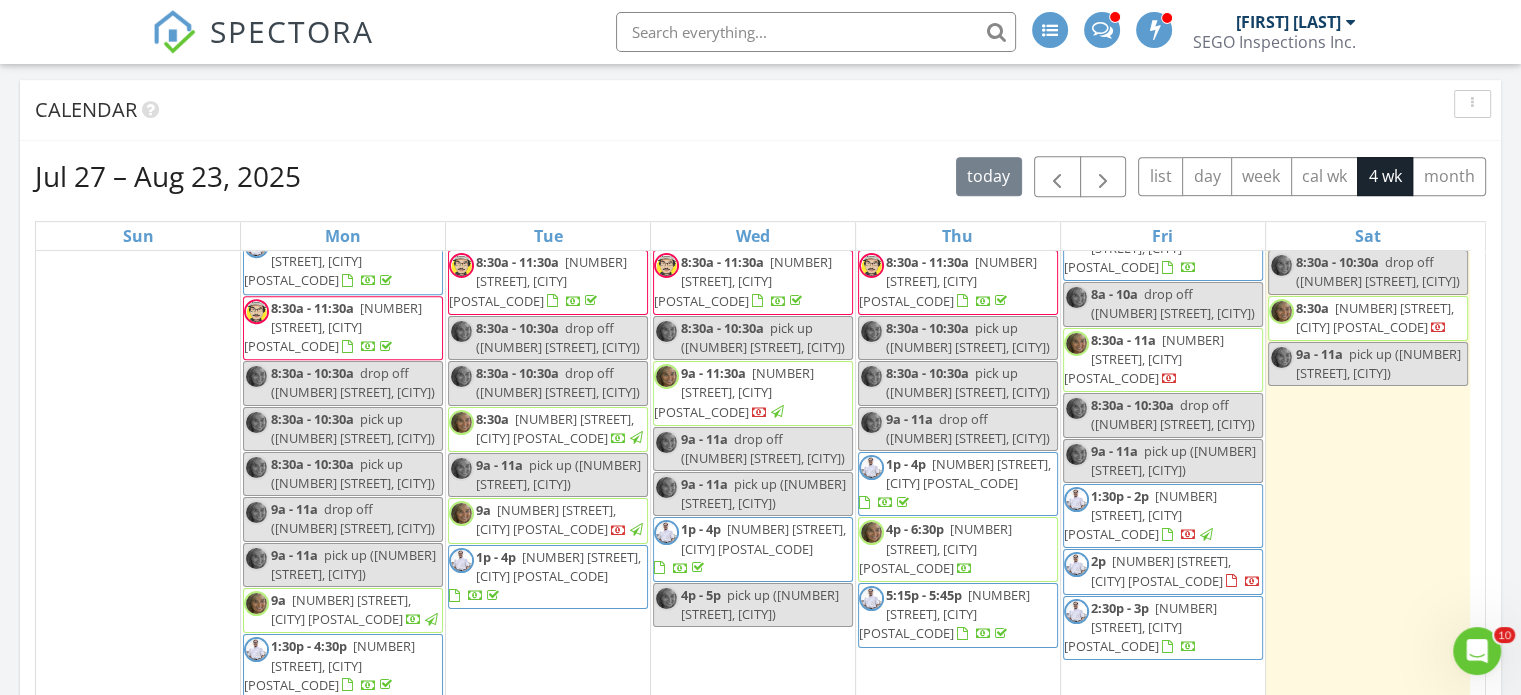 click on "[NUMBER] [STREET], [CITY] [POSTAL_CODE]" at bounding box center [1140, 627] 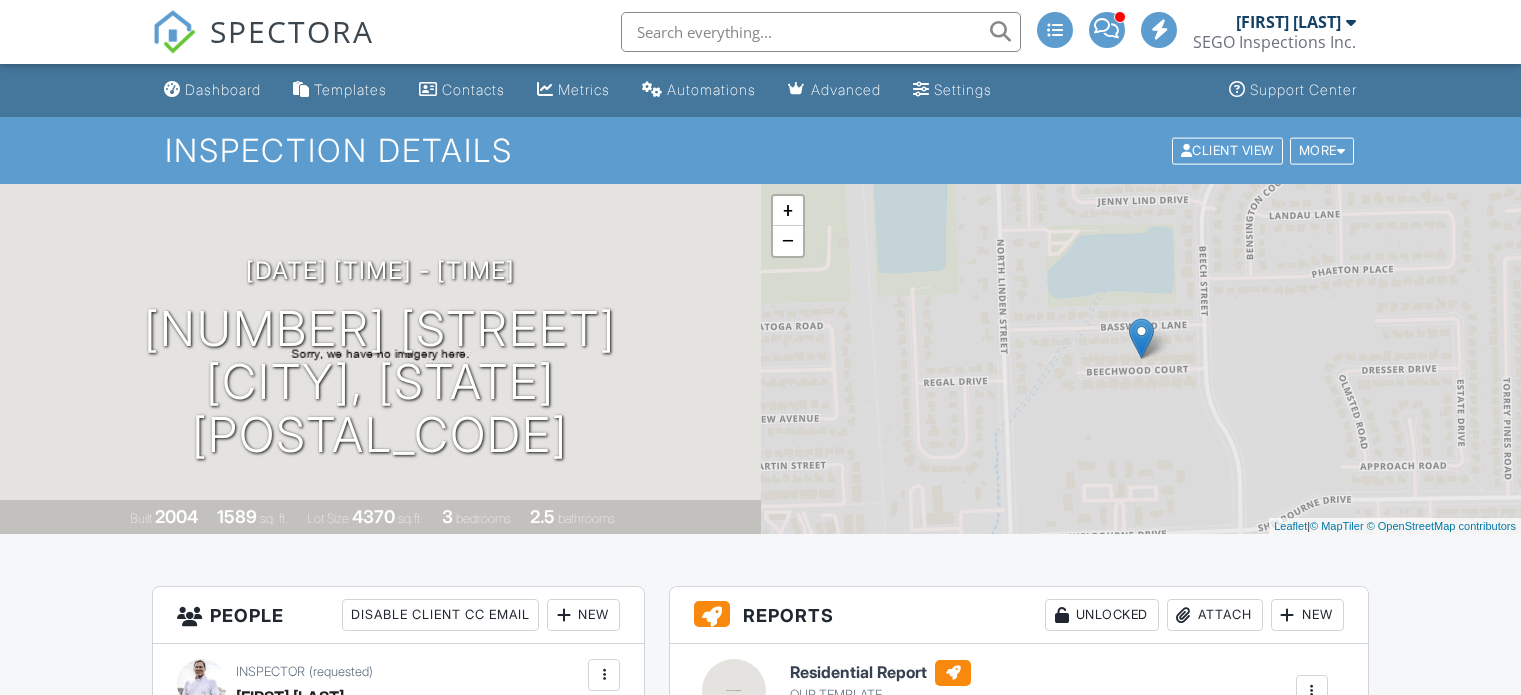 scroll, scrollTop: 0, scrollLeft: 0, axis: both 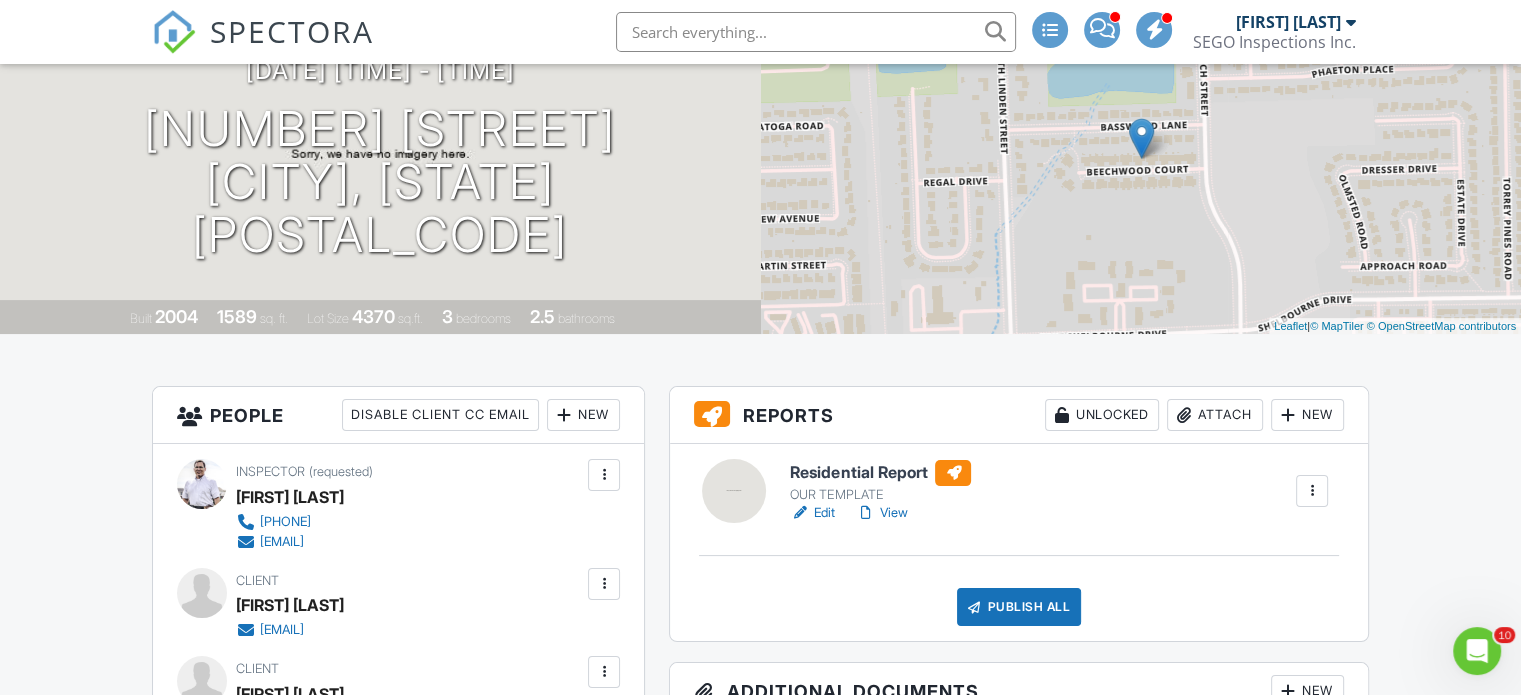 click on "Residential Report" at bounding box center [880, 473] 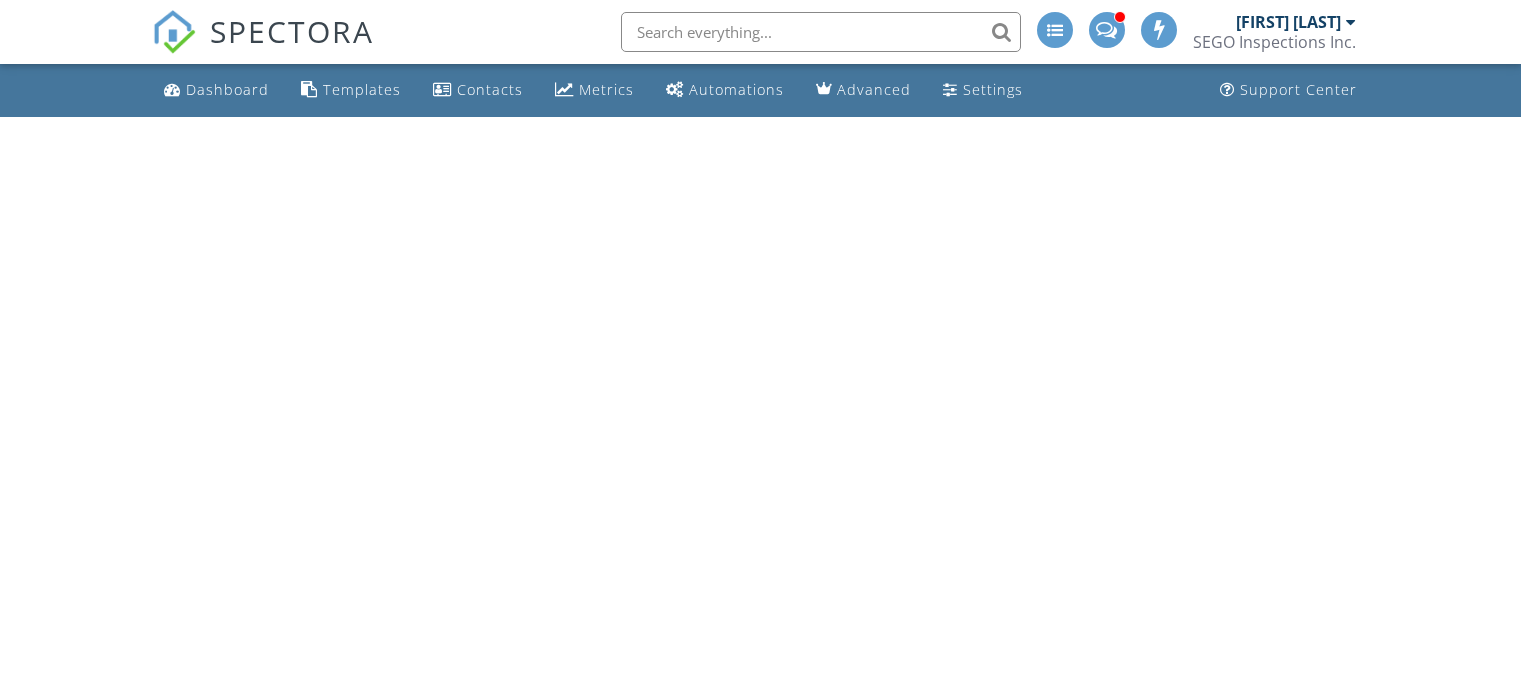 scroll, scrollTop: 0, scrollLeft: 0, axis: both 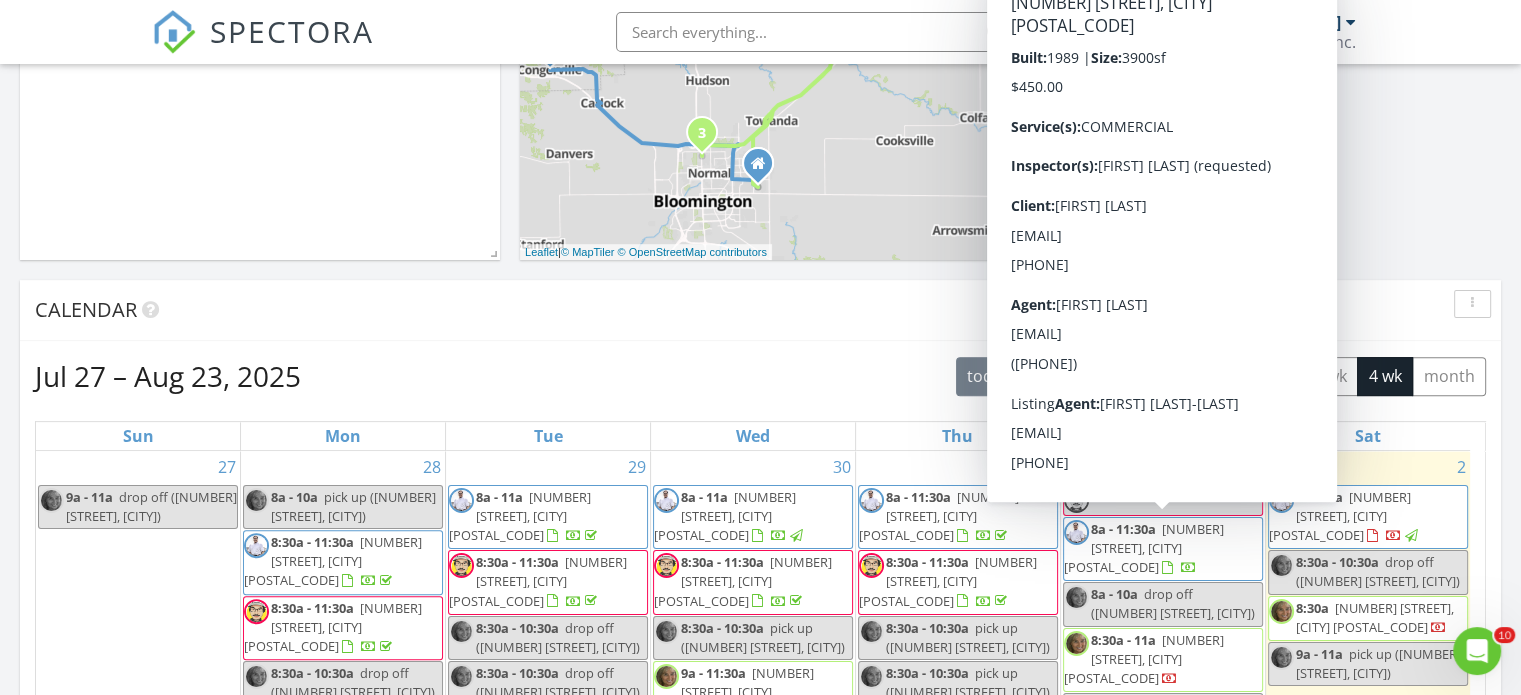 click on "915 N Main St, Bloomington 61701" at bounding box center [1144, 548] 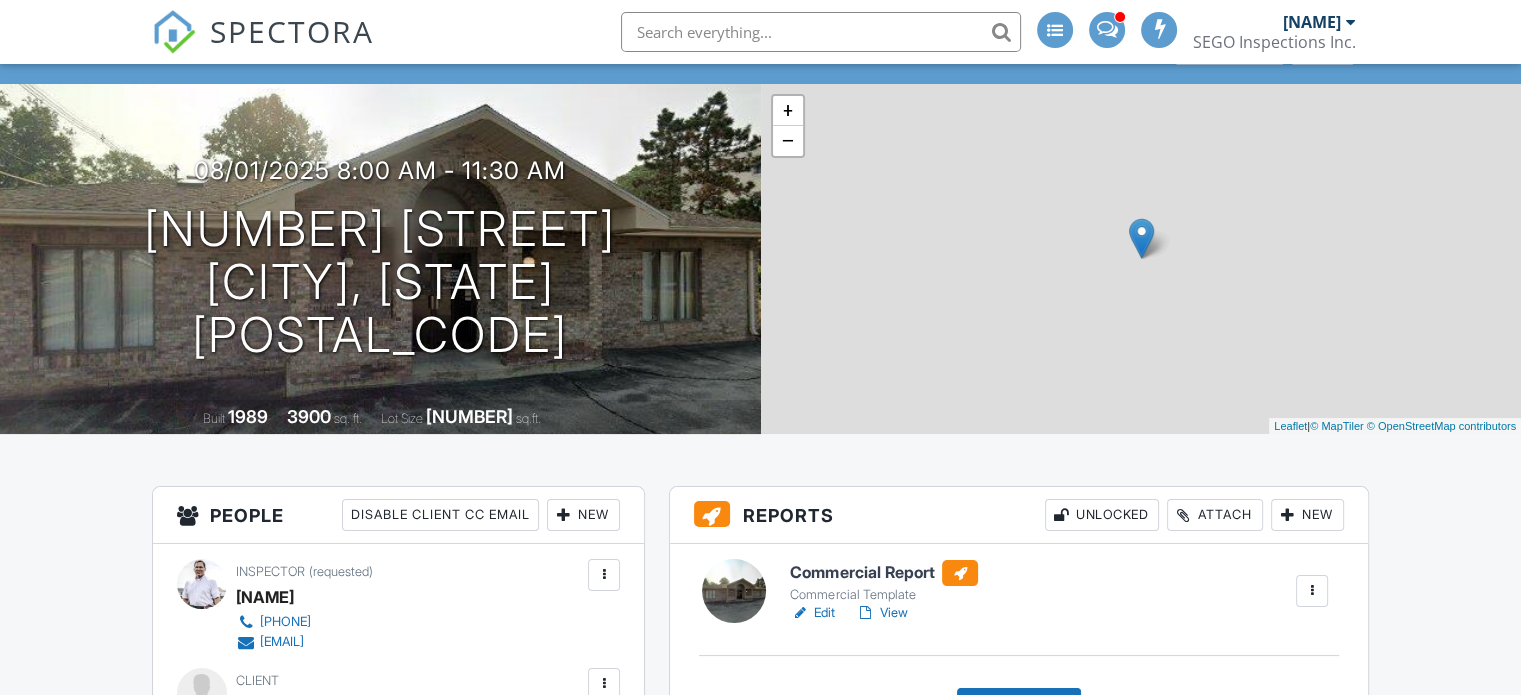 scroll, scrollTop: 0, scrollLeft: 0, axis: both 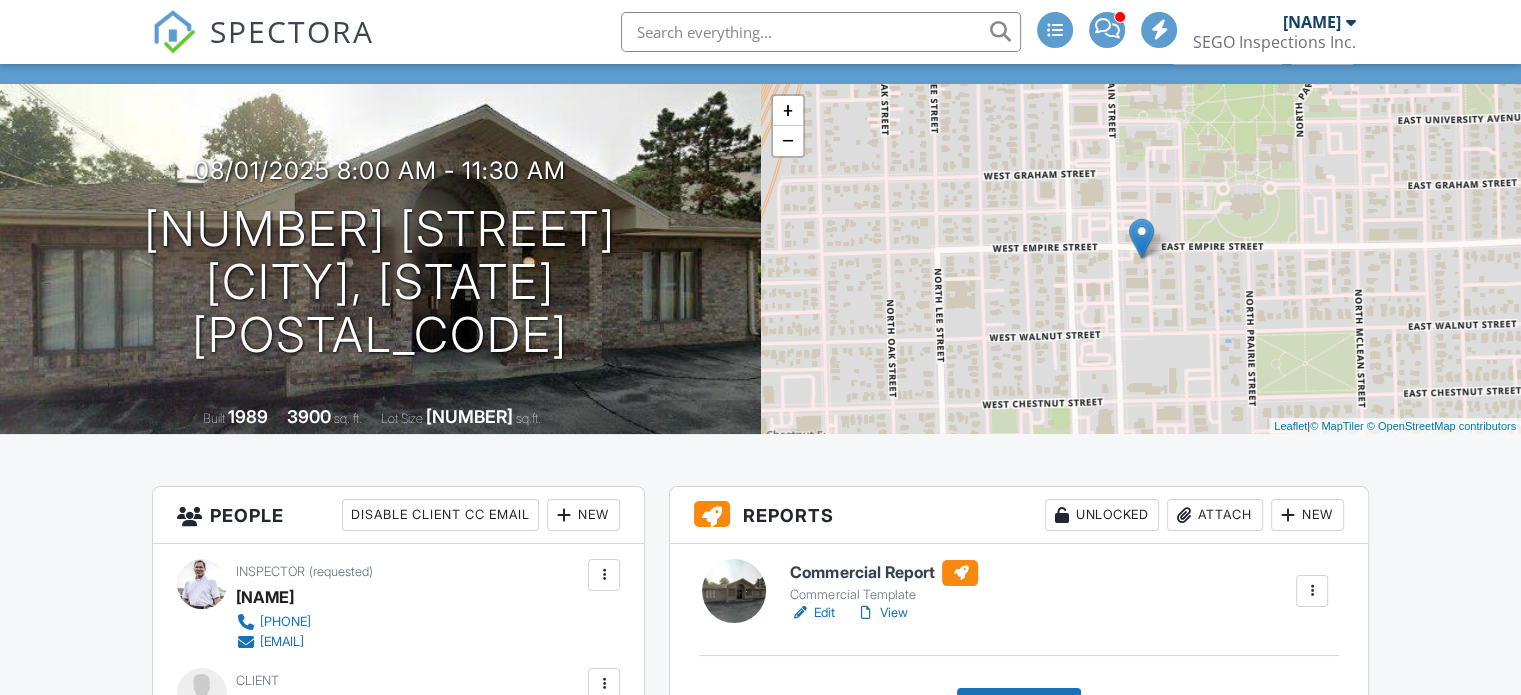 click on "Commercial Report" at bounding box center (884, 573) 